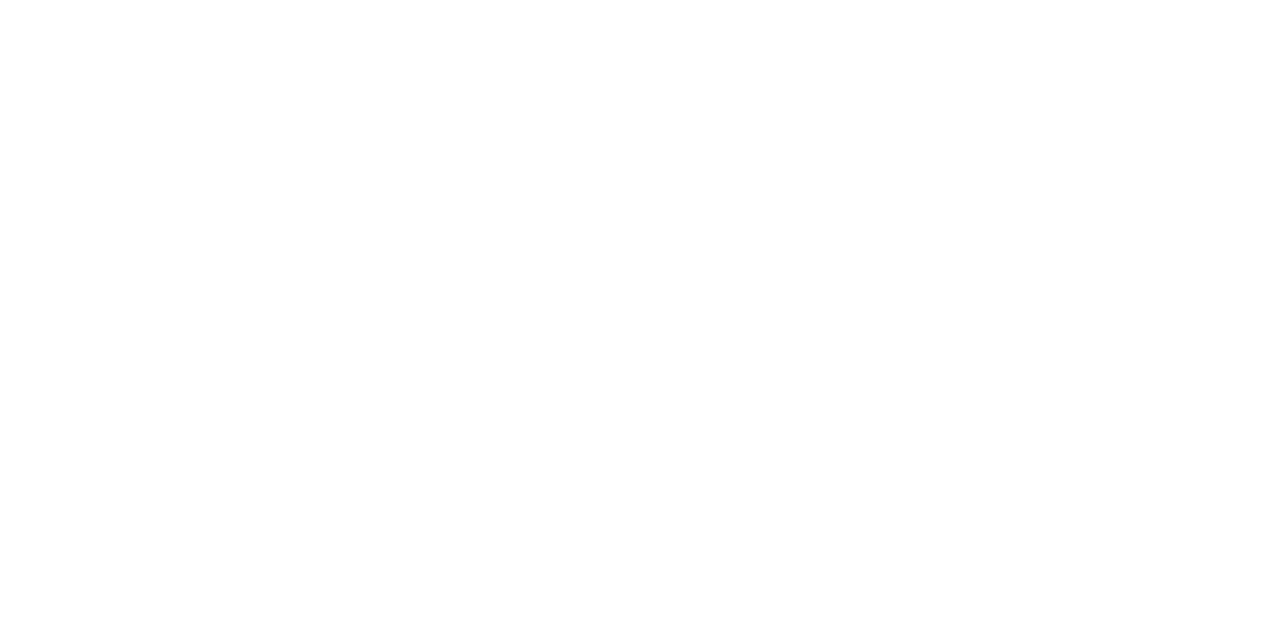 scroll, scrollTop: 0, scrollLeft: 0, axis: both 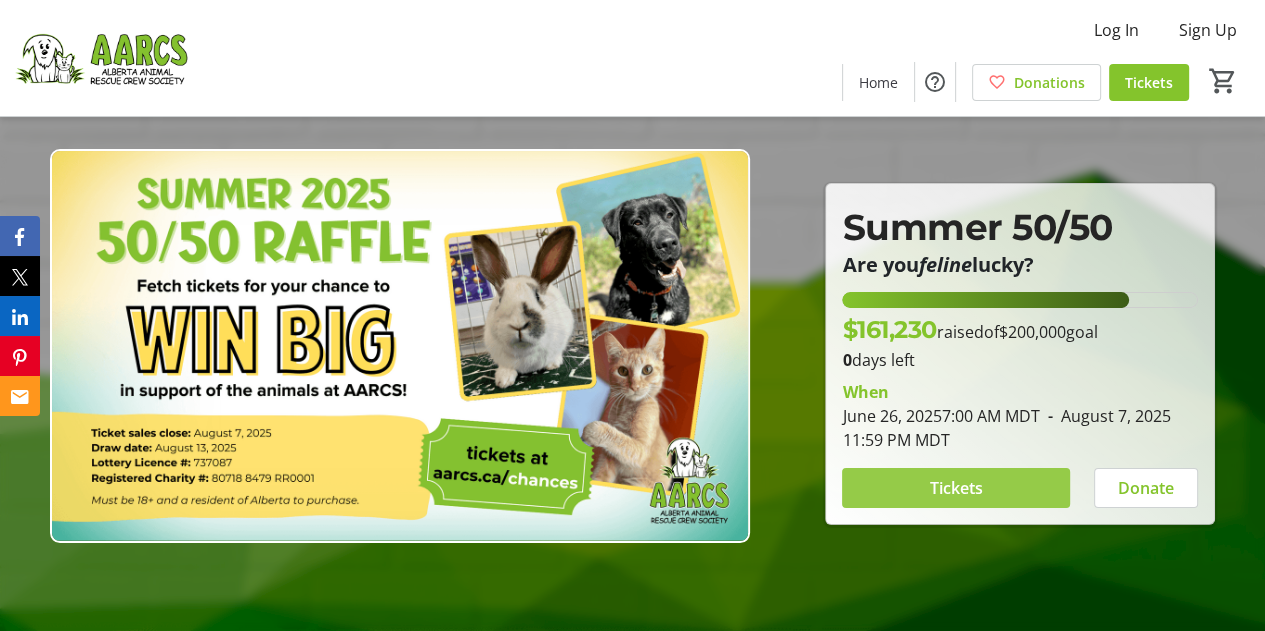click on "Tickets" at bounding box center (956, 488) 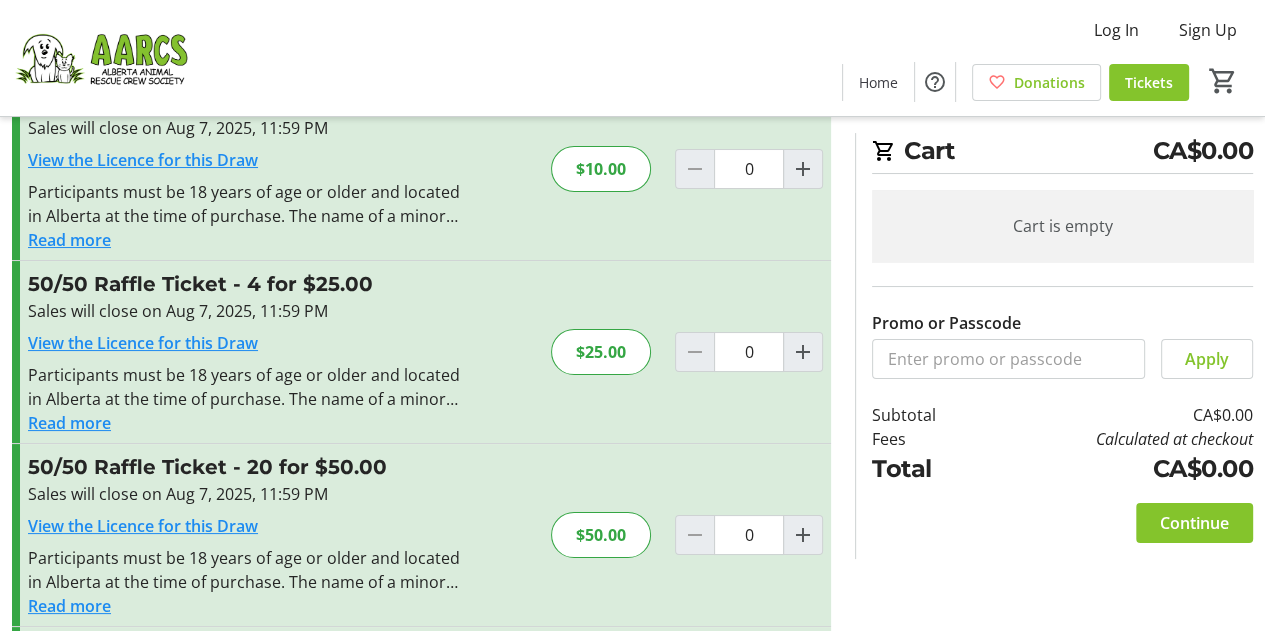 scroll, scrollTop: 100, scrollLeft: 0, axis: vertical 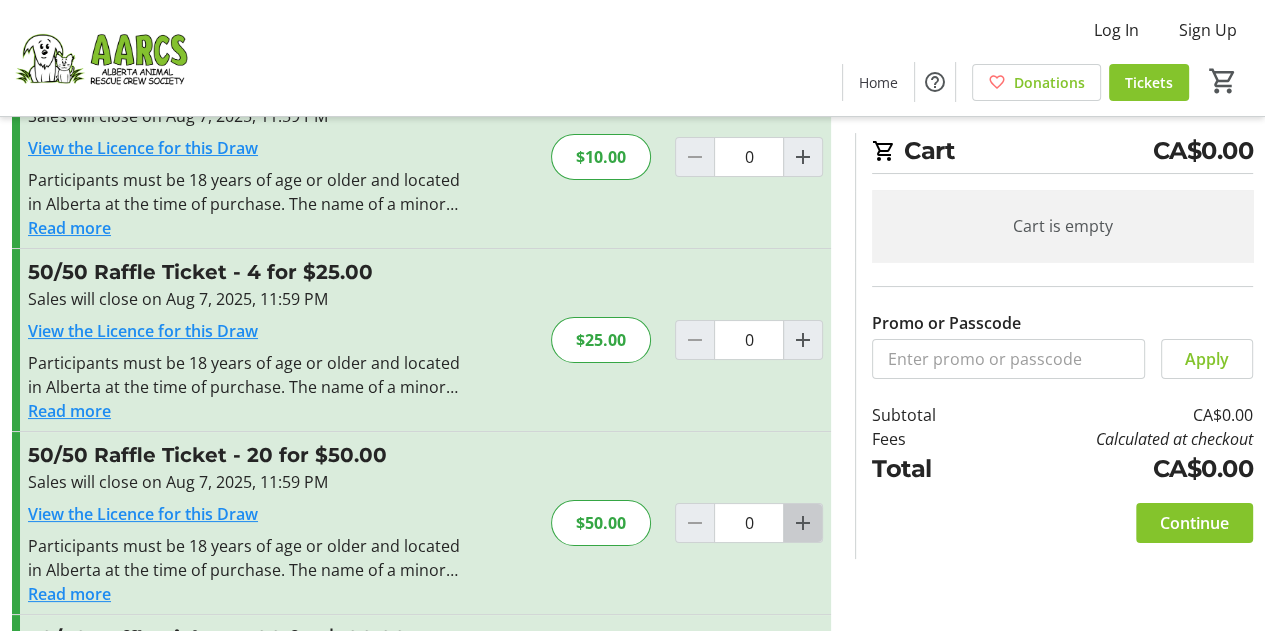 click 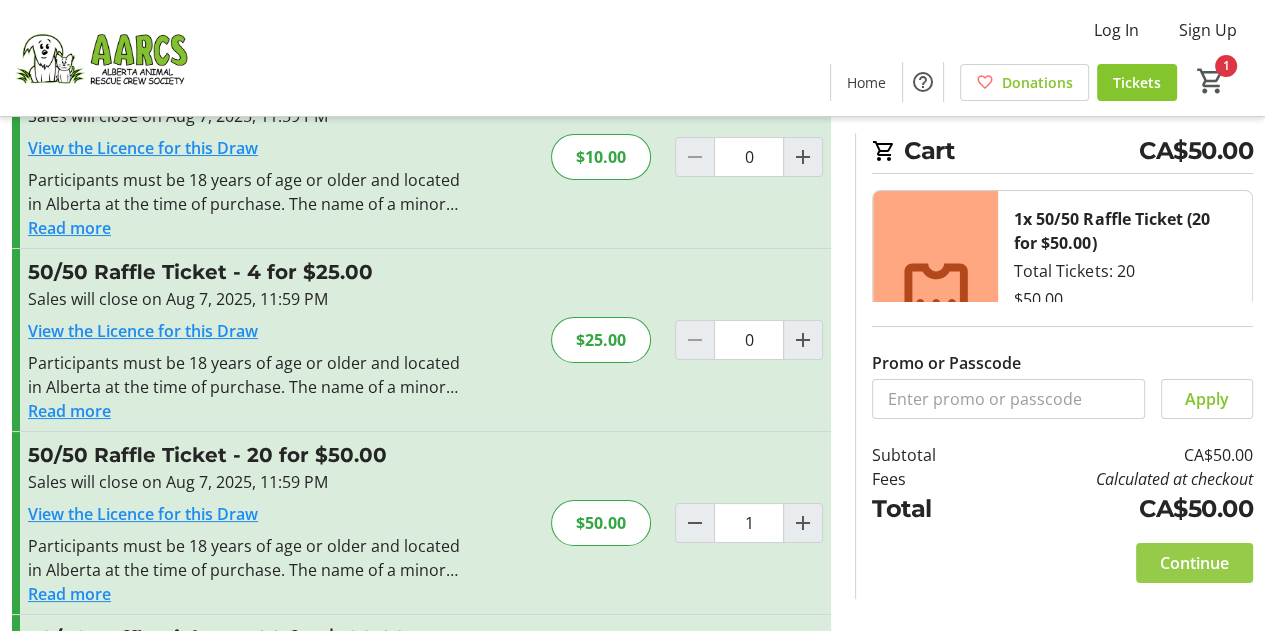 click on "Continue" 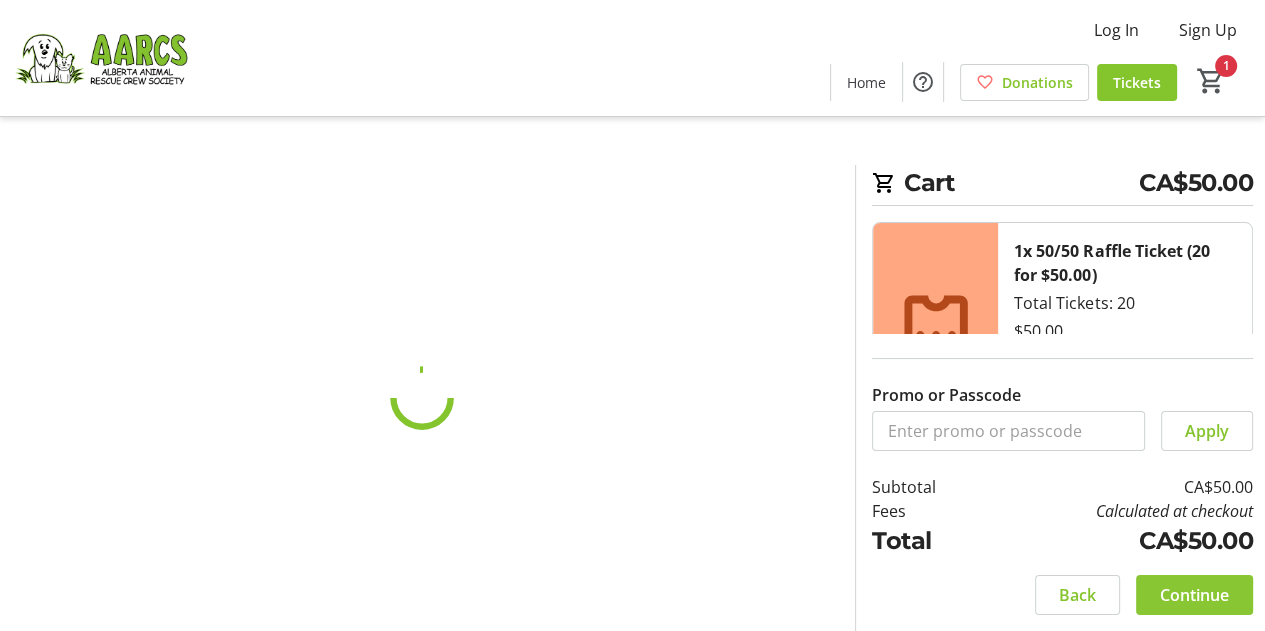 scroll, scrollTop: 0, scrollLeft: 0, axis: both 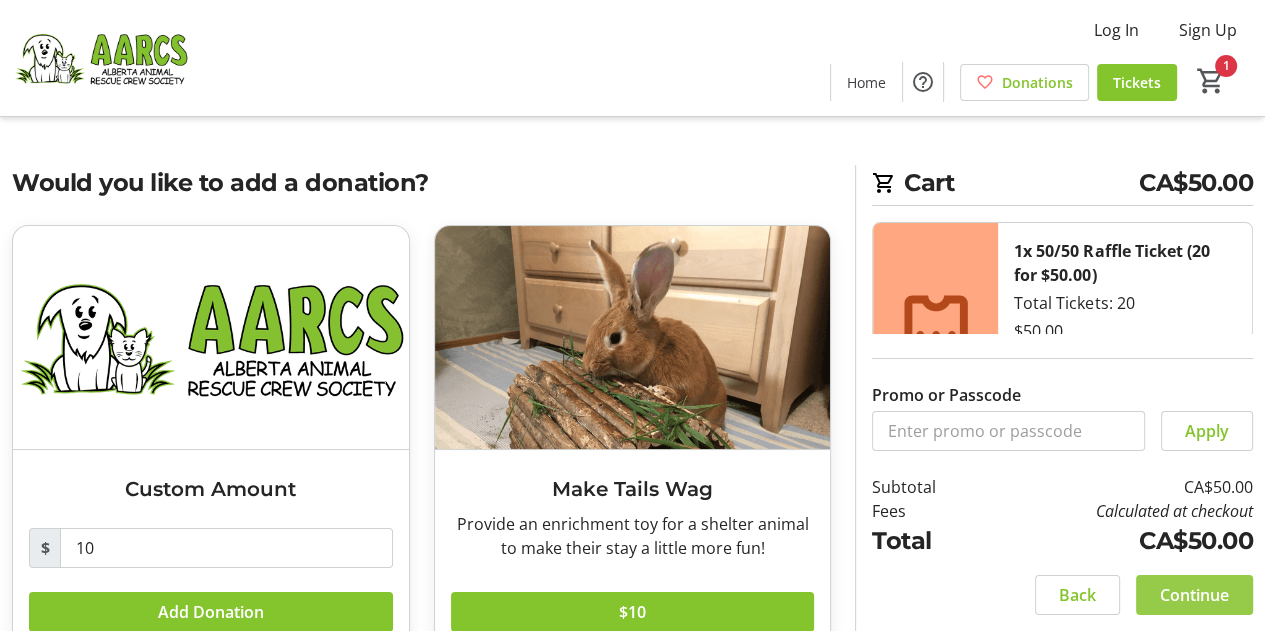 click on "Continue" 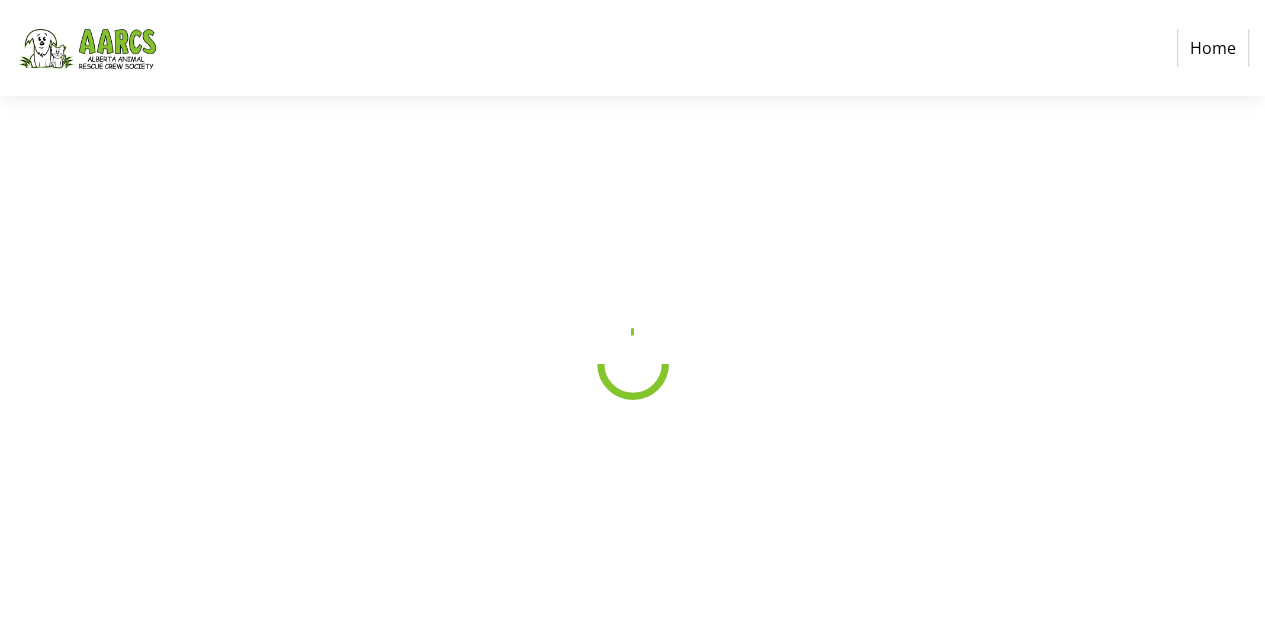 select on "CA" 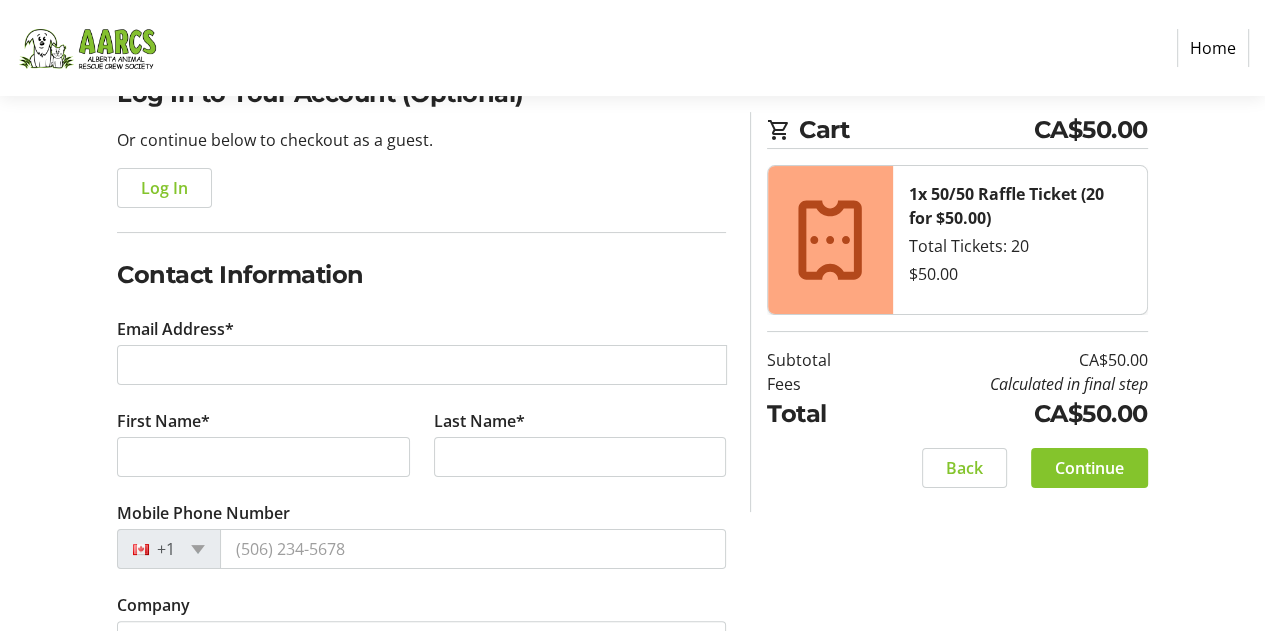 scroll, scrollTop: 200, scrollLeft: 0, axis: vertical 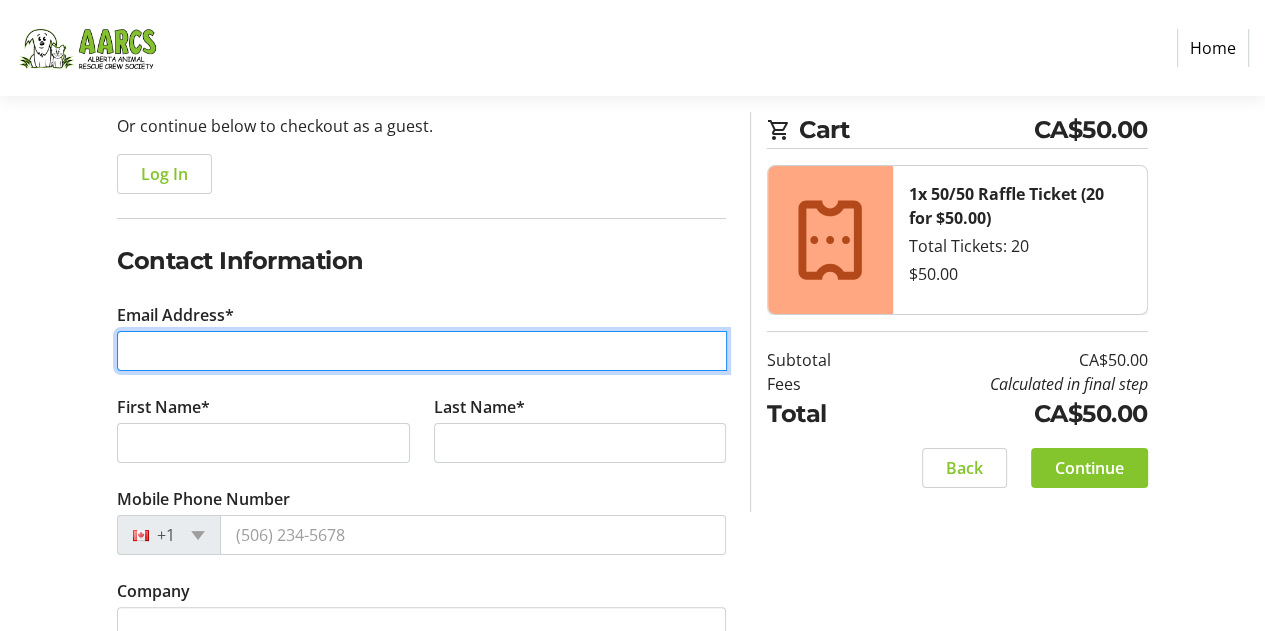 click on "Email Address*" at bounding box center [422, 351] 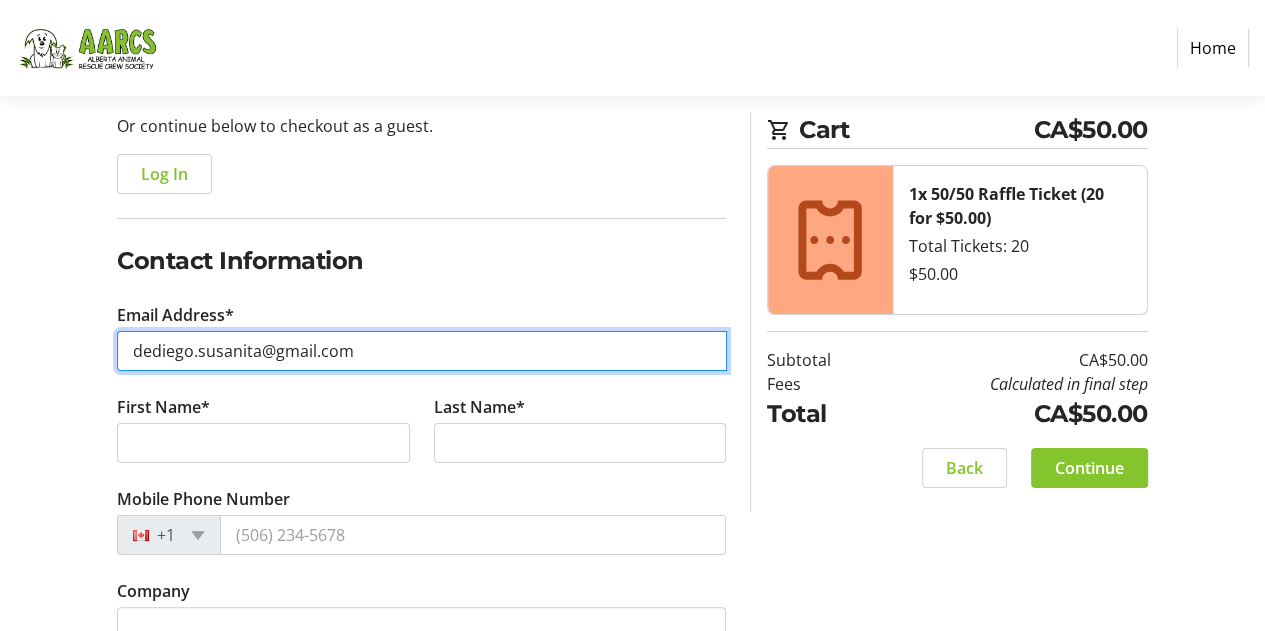 type on "dediego.susanita@gmail.com" 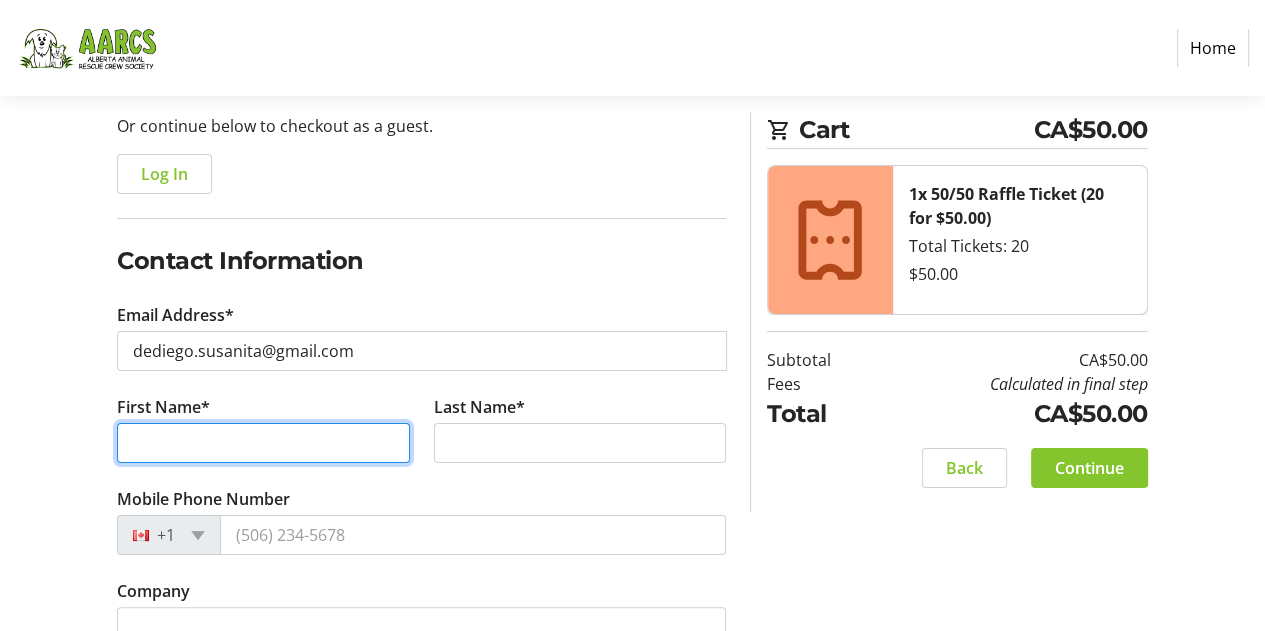 click on "First Name*" at bounding box center [263, 443] 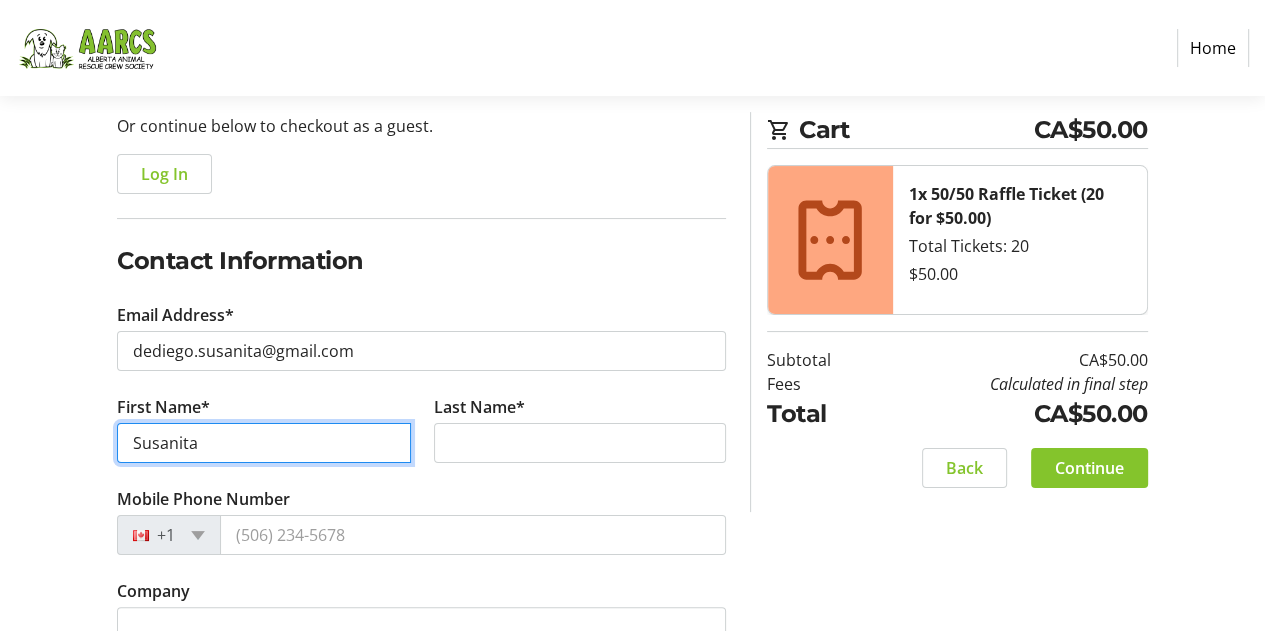 type on "Susanita" 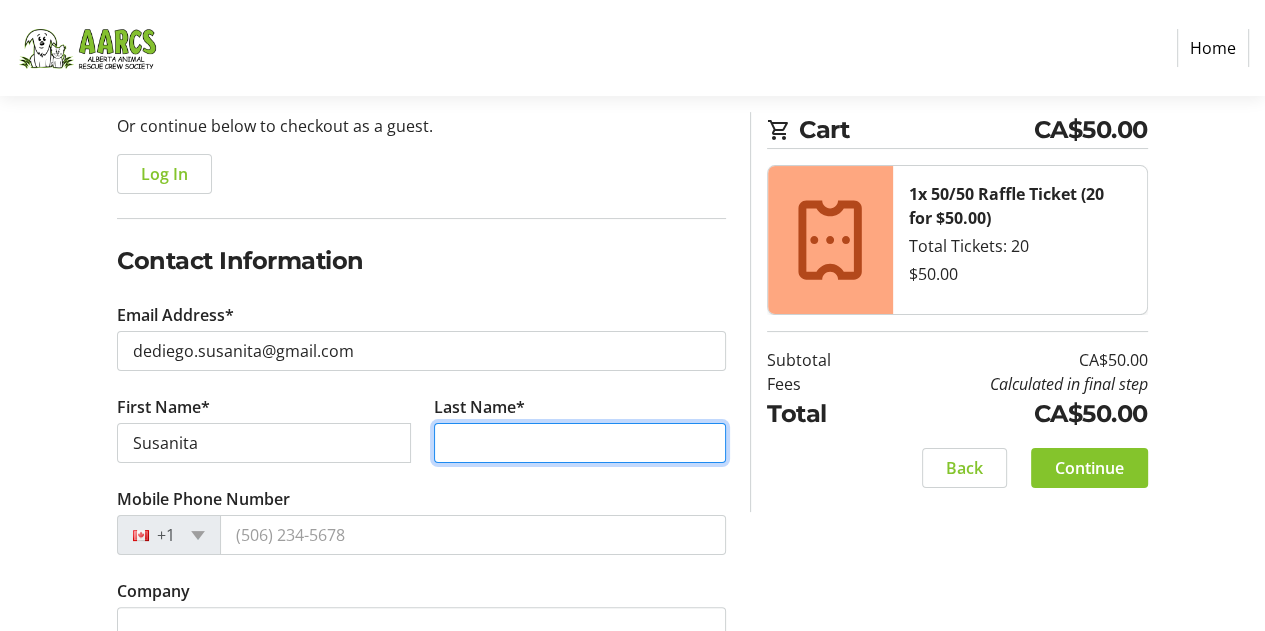 click on "Last Name*" at bounding box center (580, 443) 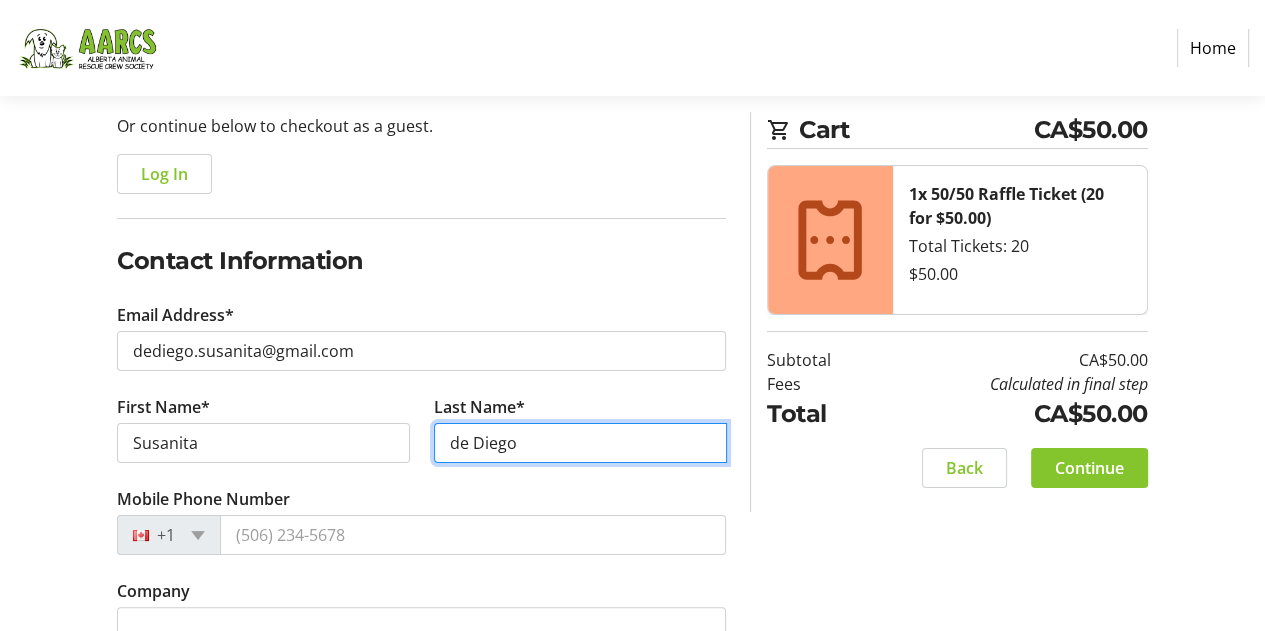 type on "de Diego" 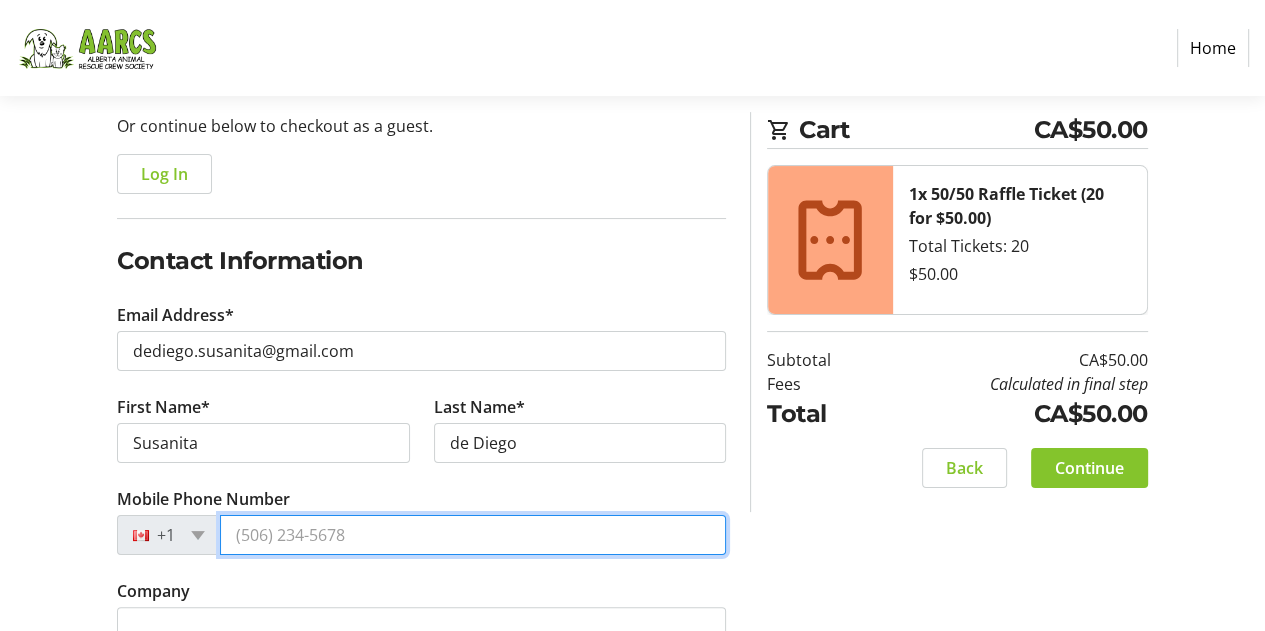 click on "Mobile Phone Number" at bounding box center [473, 535] 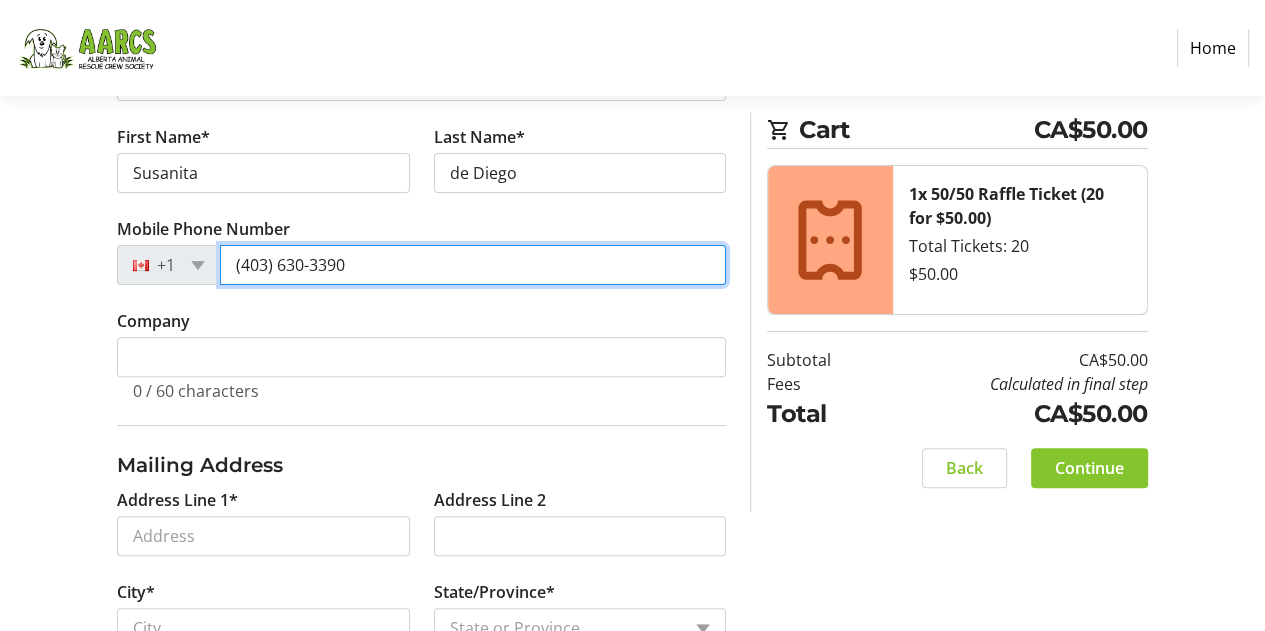 scroll, scrollTop: 500, scrollLeft: 0, axis: vertical 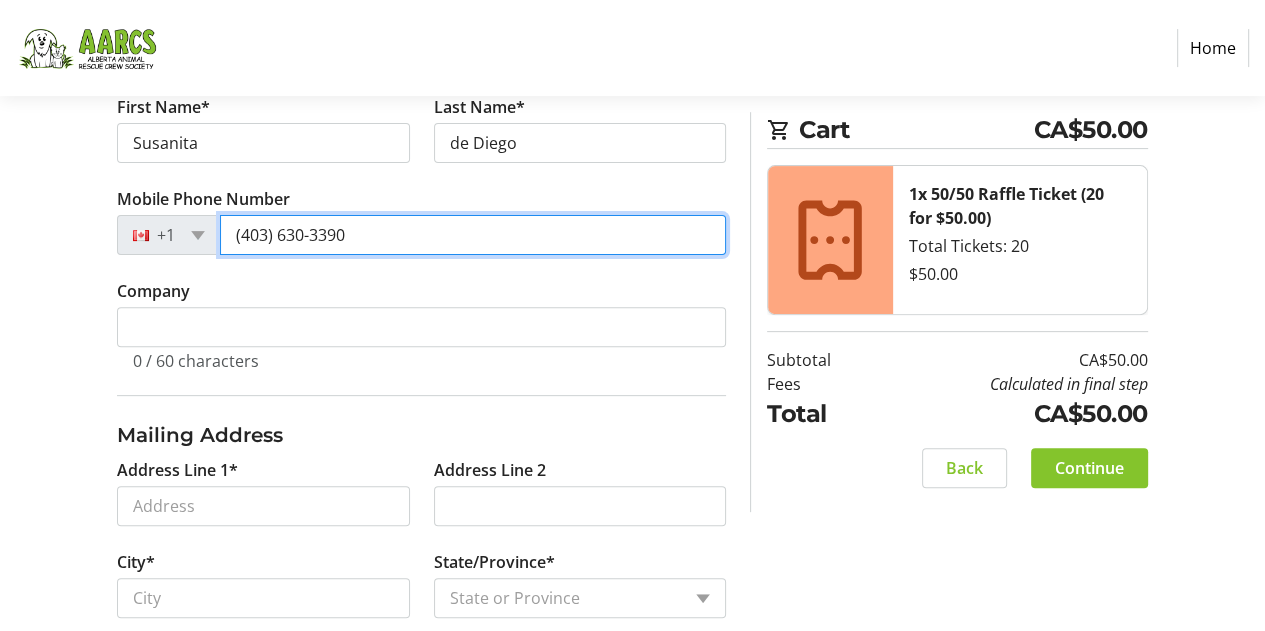 type on "(403) 630-3390" 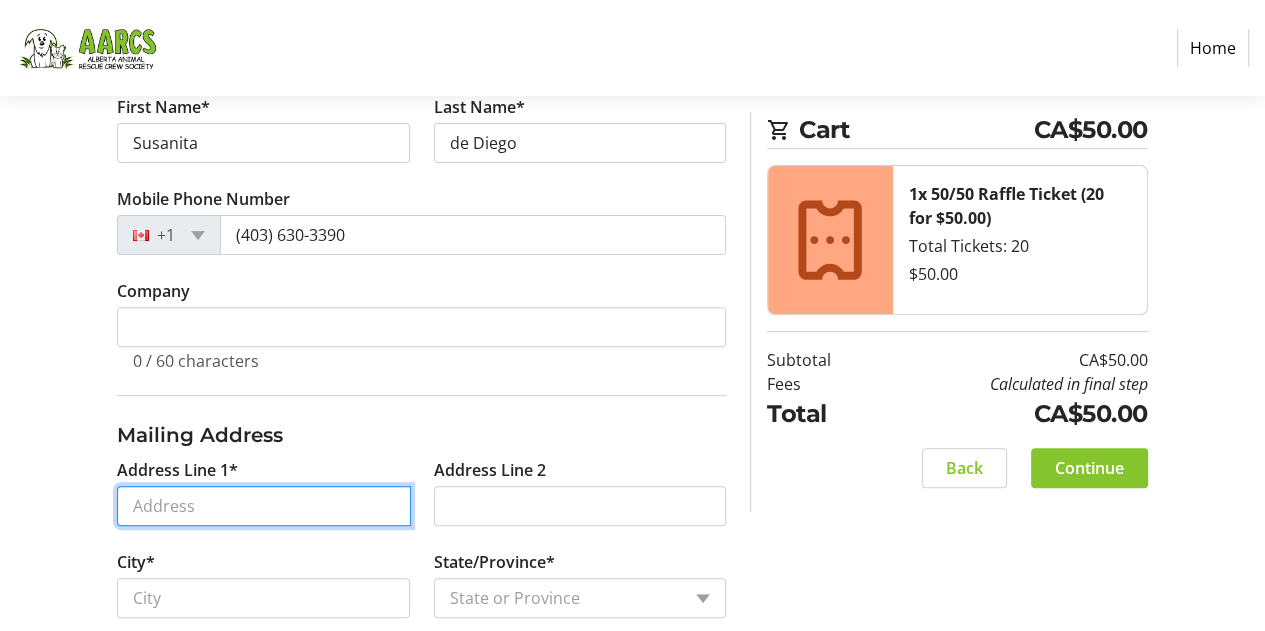 click on "Address Line 1*" at bounding box center [263, 506] 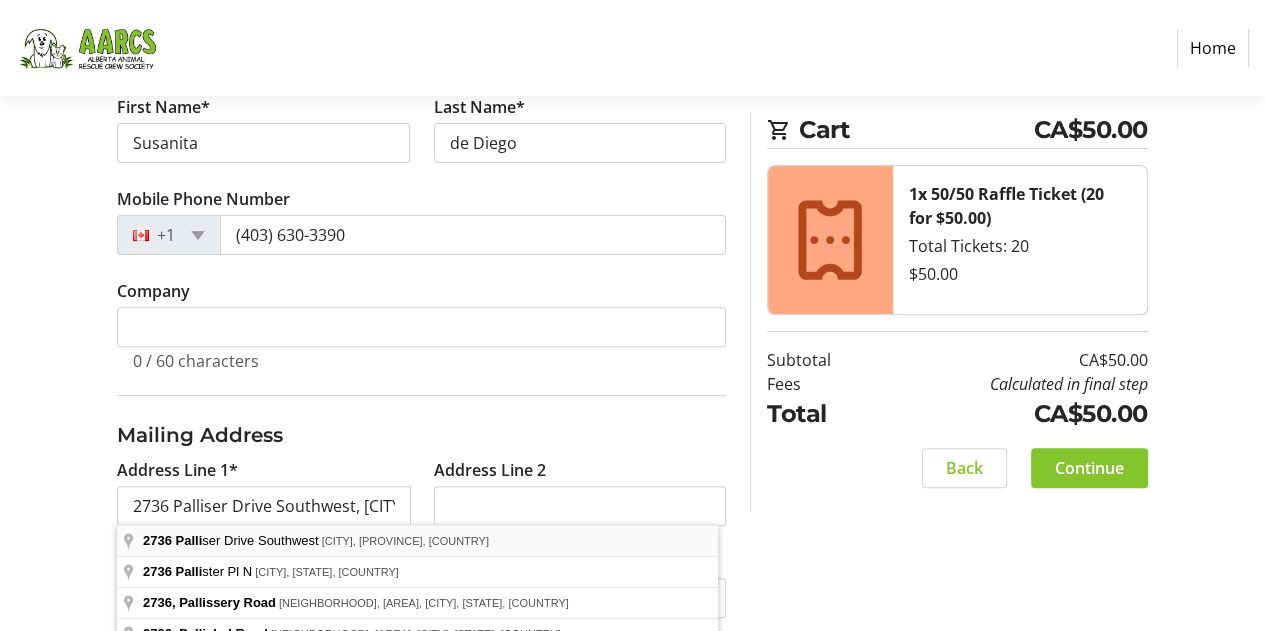 type on "2736 Palliser Drive Southwest" 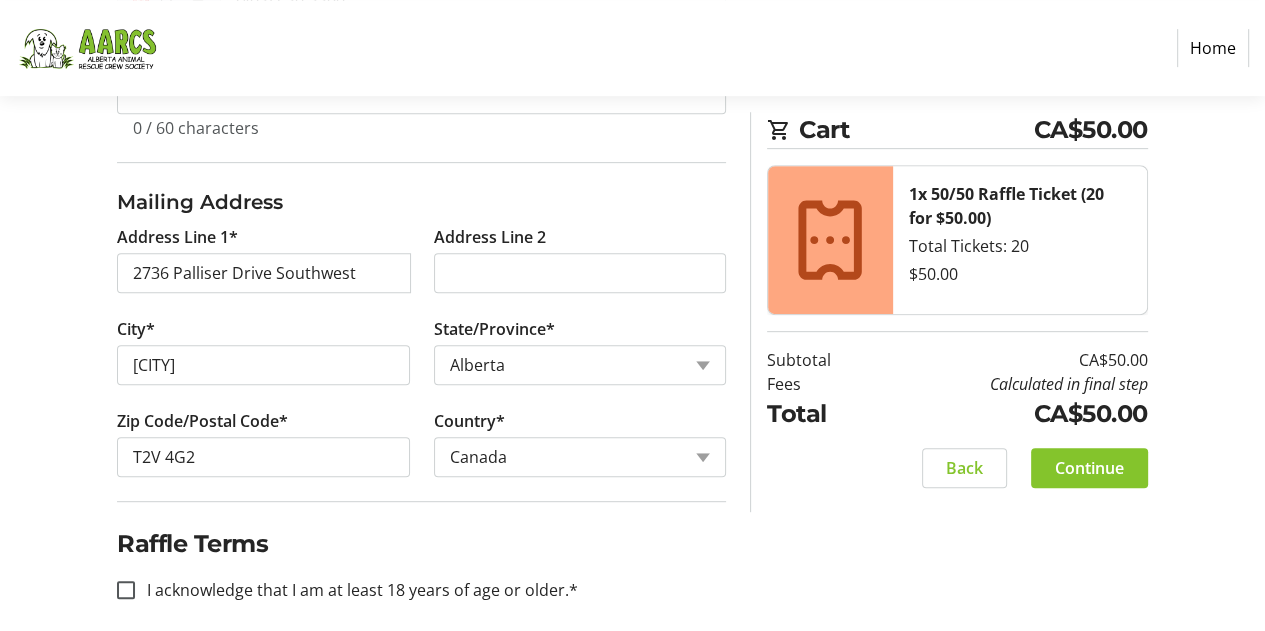 scroll, scrollTop: 748, scrollLeft: 0, axis: vertical 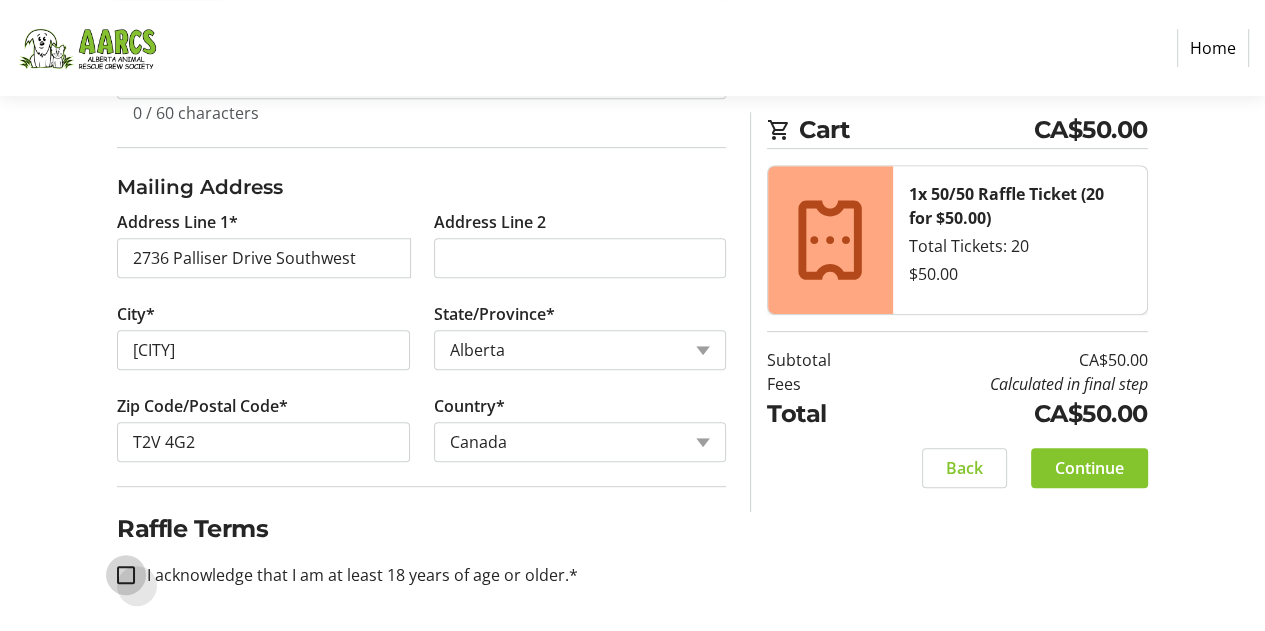 click on "I acknowledge that I am at least 18 years of age or older.*" at bounding box center (126, 575) 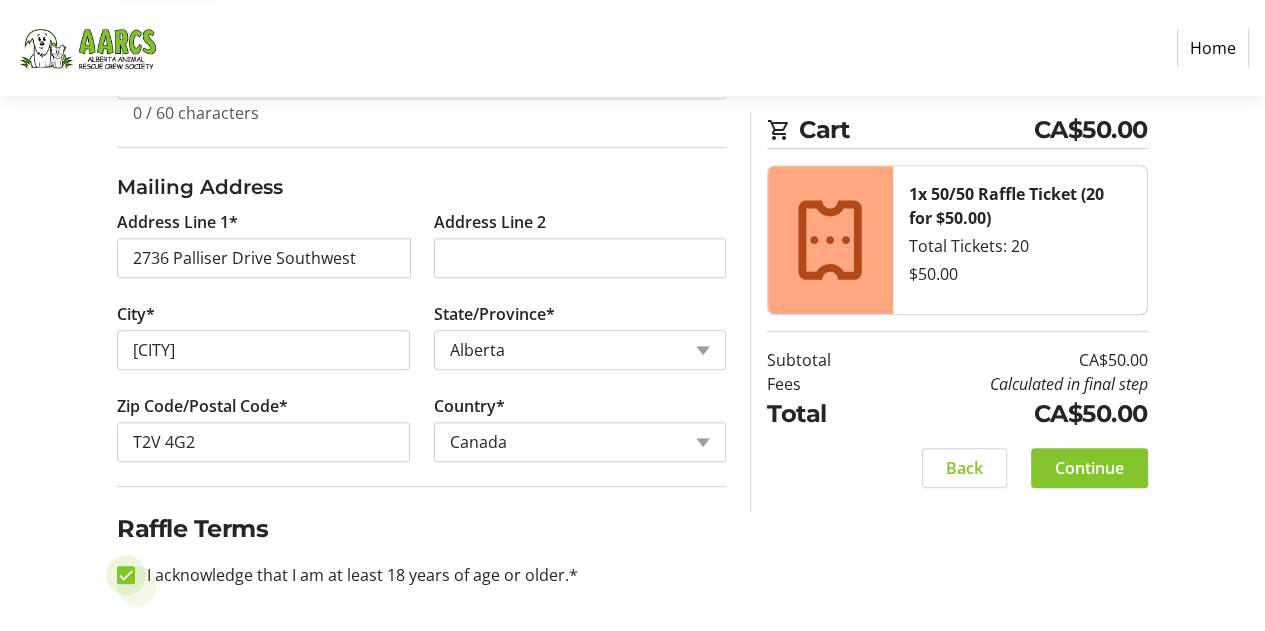 checkbox on "true" 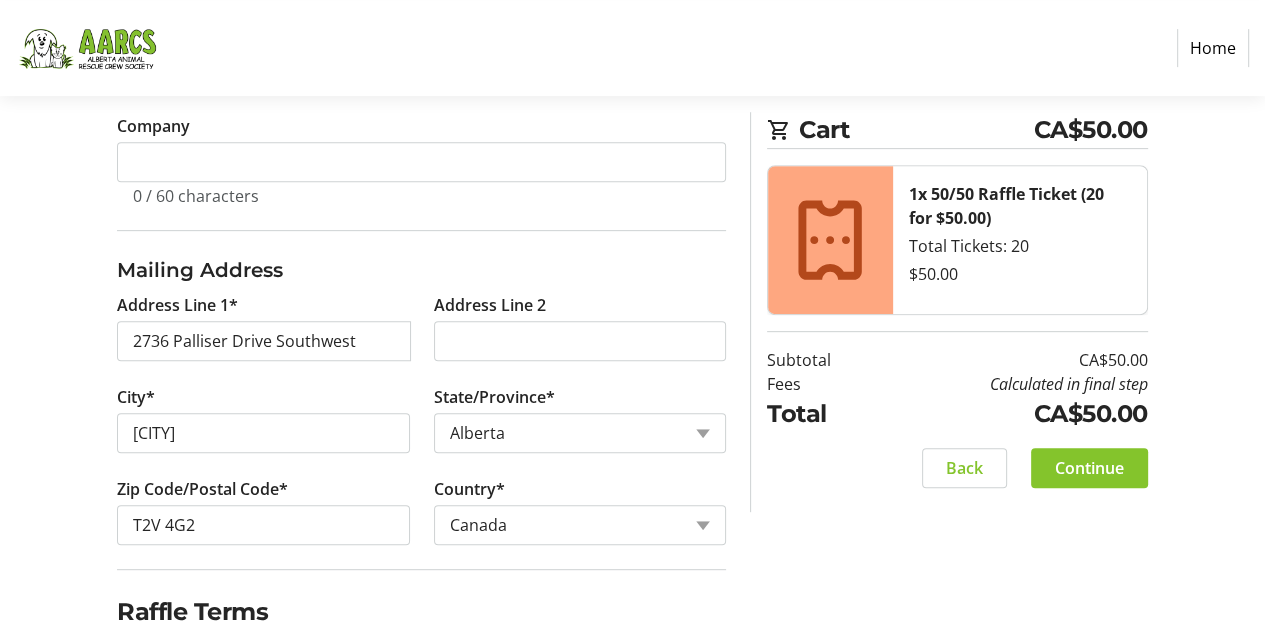 scroll, scrollTop: 448, scrollLeft: 0, axis: vertical 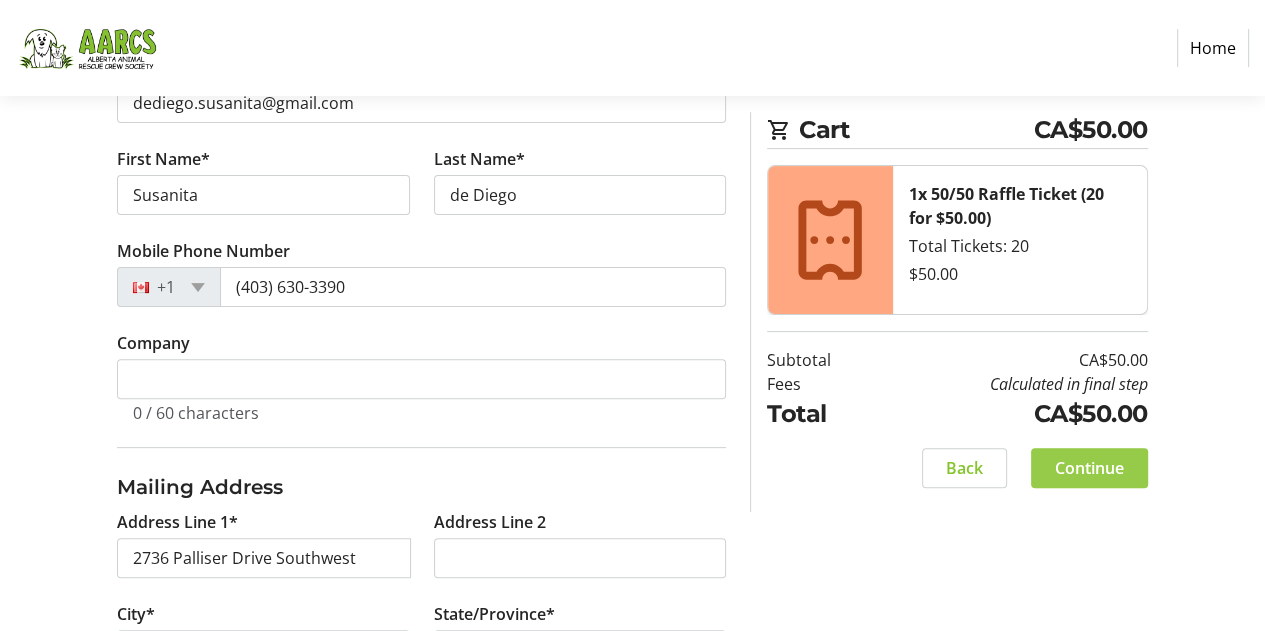 click on "Continue" 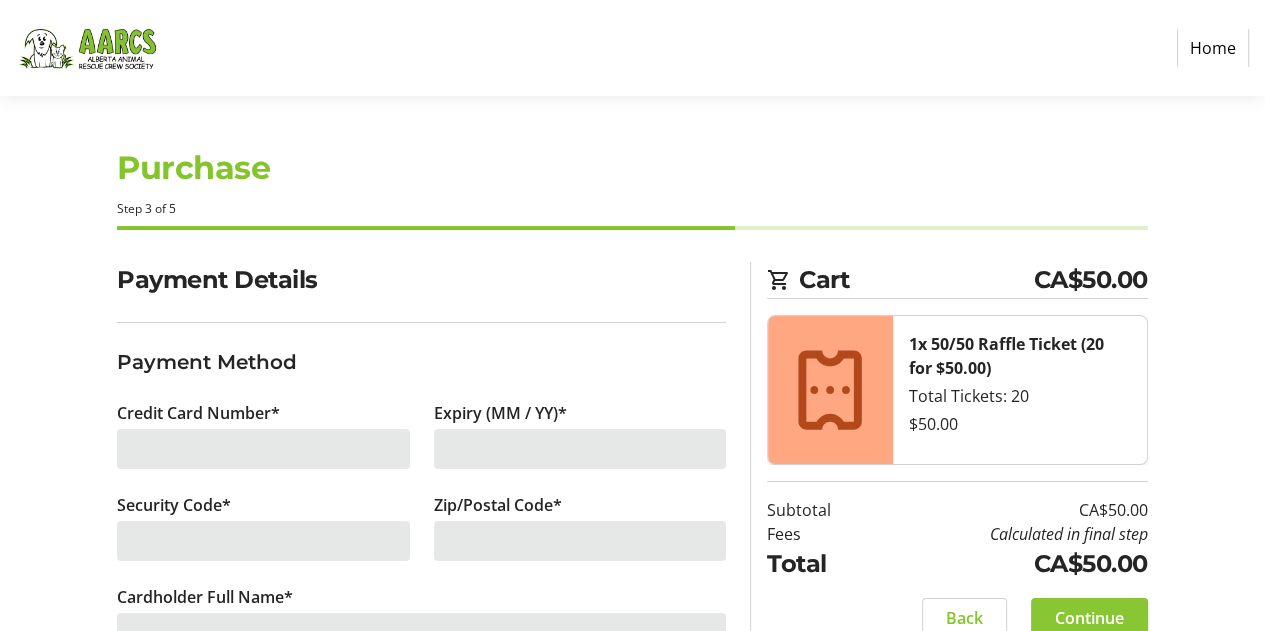 scroll, scrollTop: 0, scrollLeft: 0, axis: both 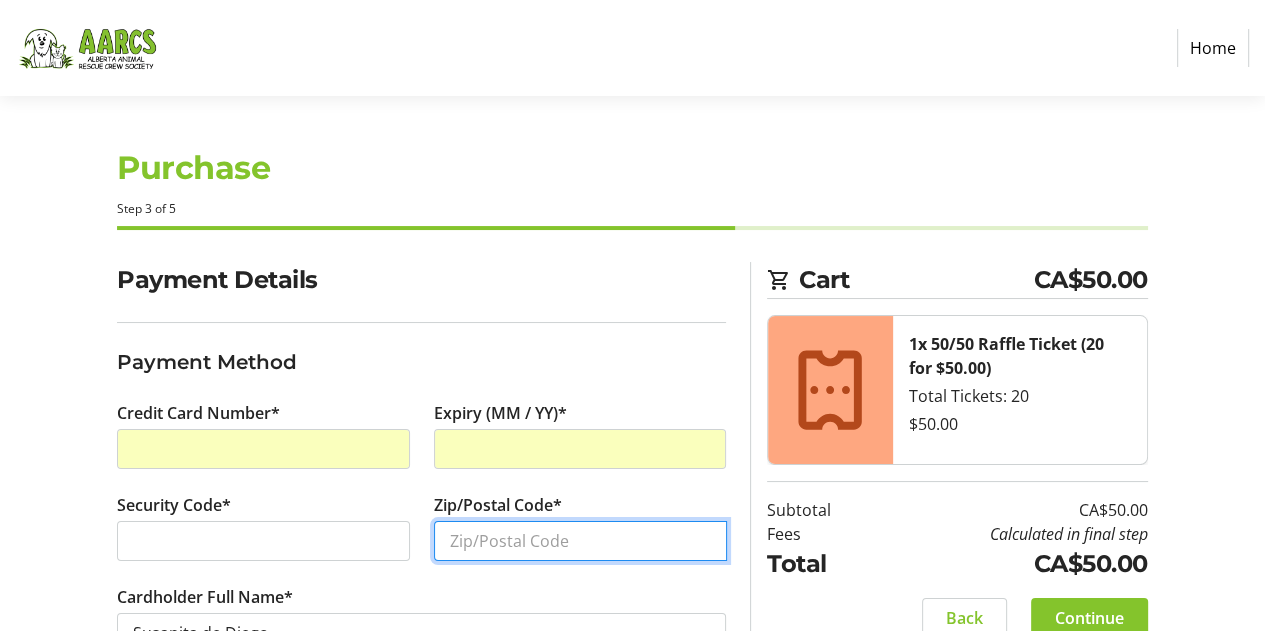 click on "Zip/Postal Code*" at bounding box center (580, 541) 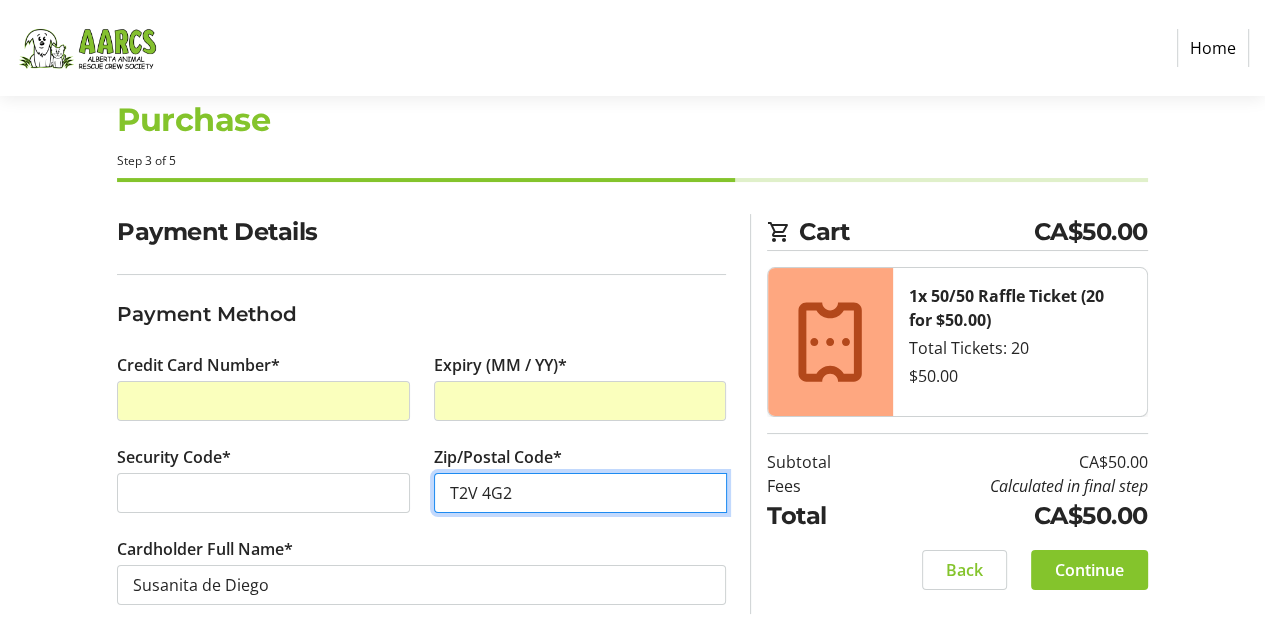 scroll, scrollTop: 68, scrollLeft: 0, axis: vertical 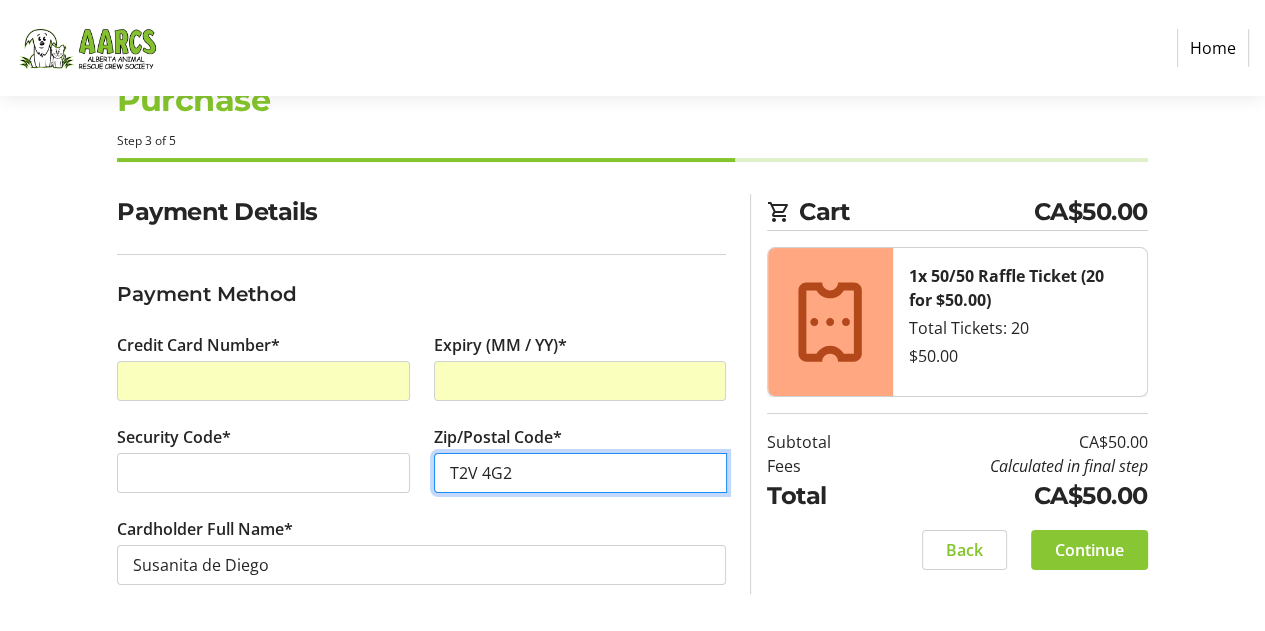 type on "T2V 4G2" 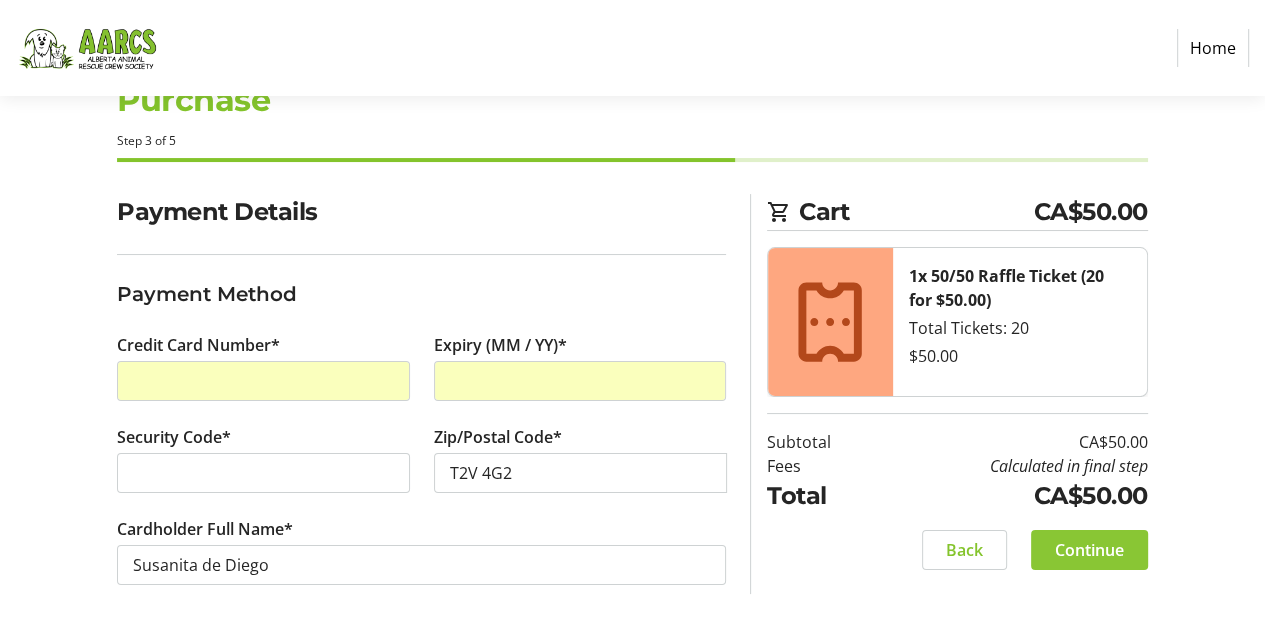 click on "Continue" 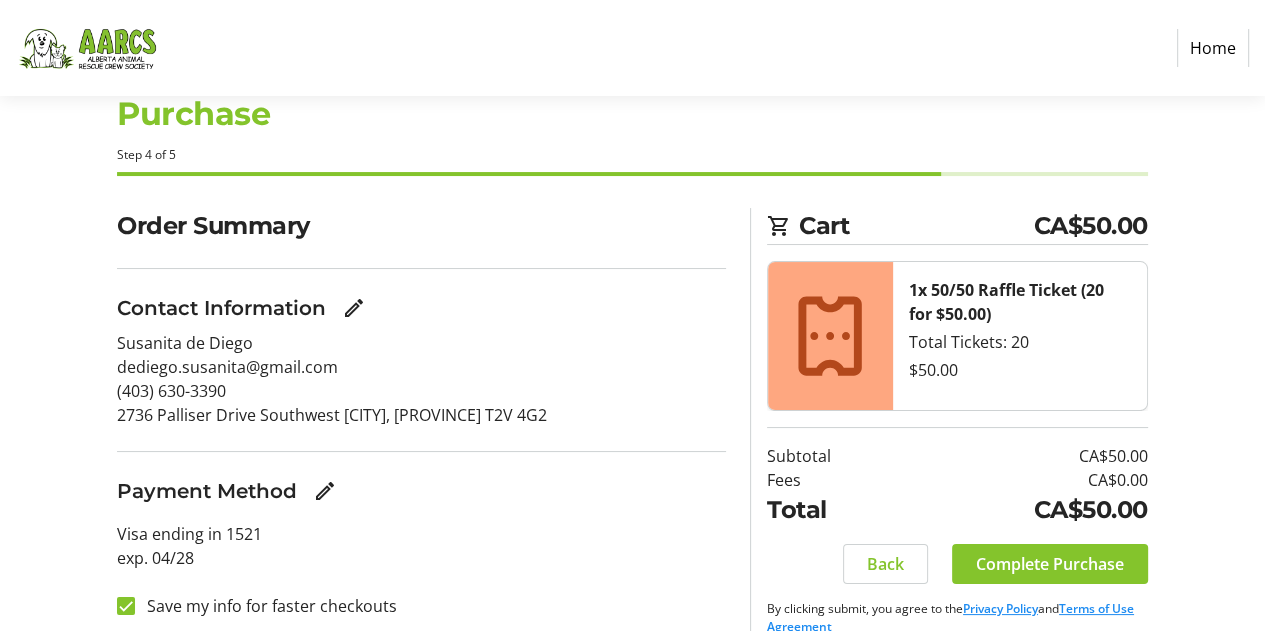 scroll, scrollTop: 82, scrollLeft: 0, axis: vertical 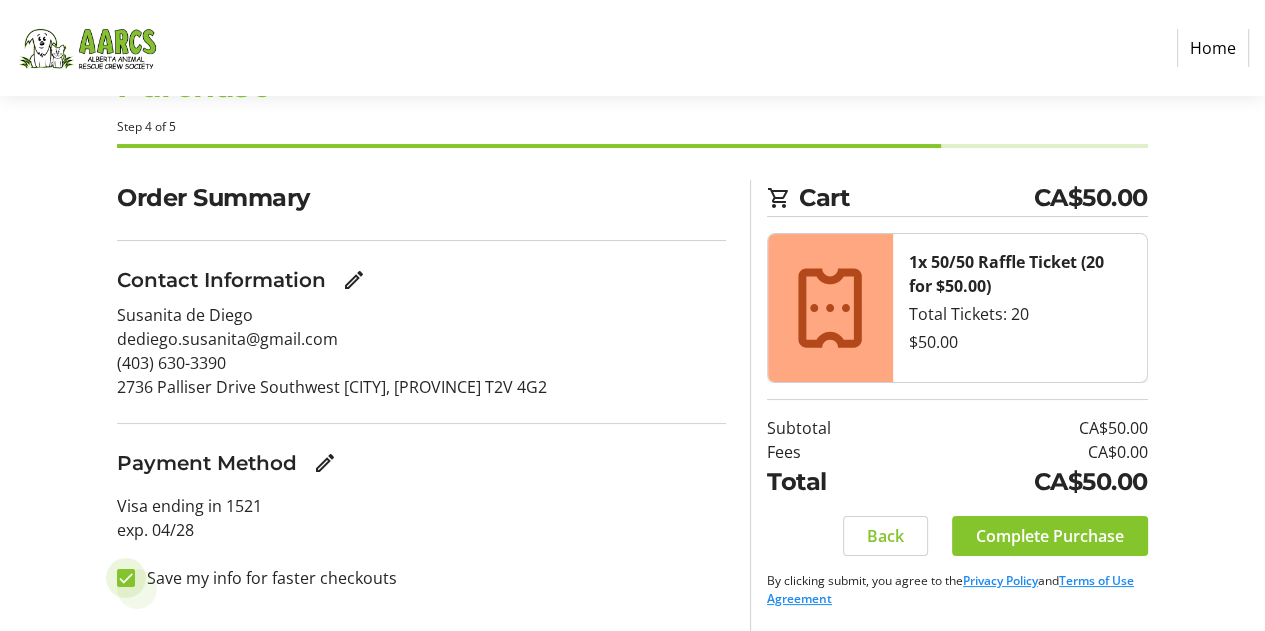 click on "Save my info for faster checkouts" at bounding box center [126, 578] 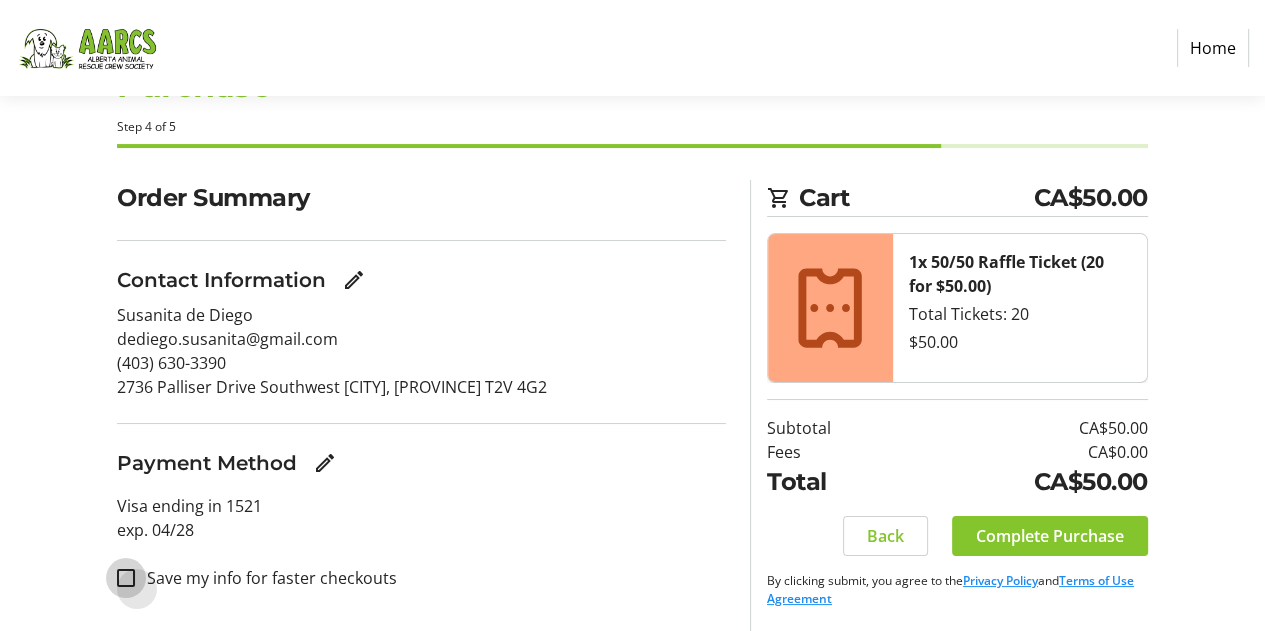 checkbox on "false" 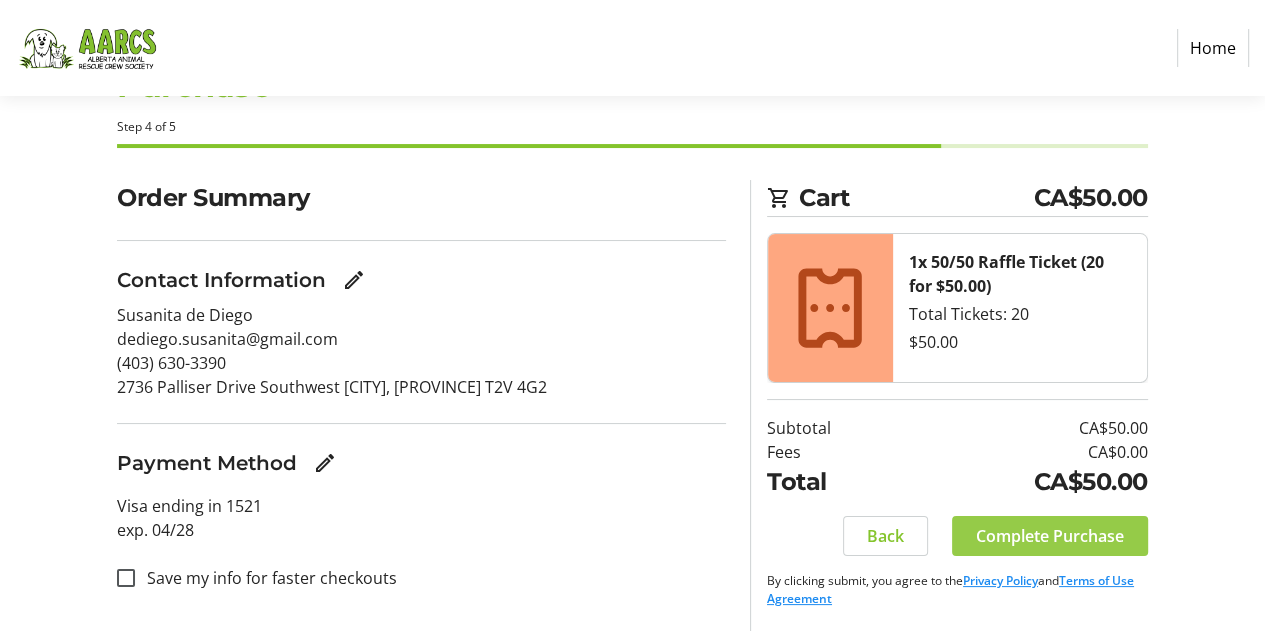 click on "Complete Purchase" 